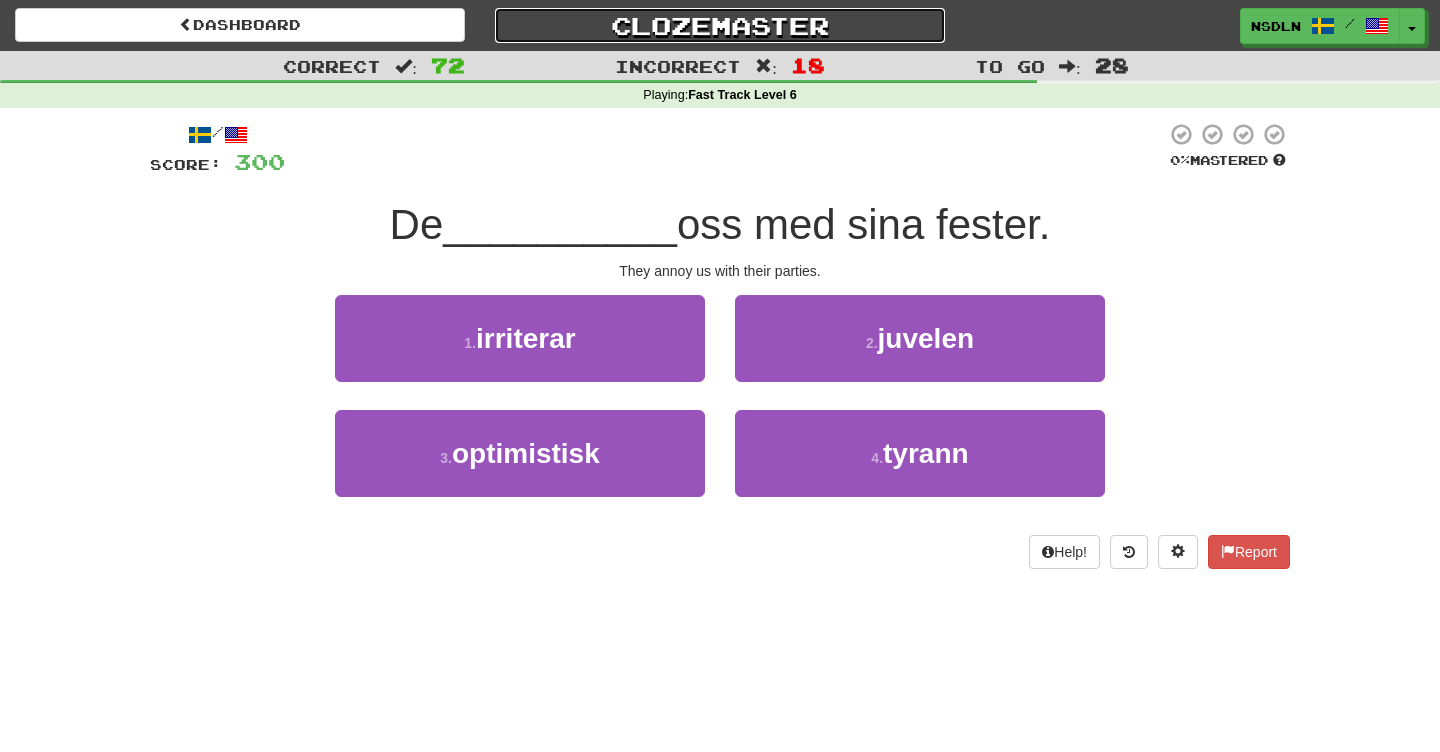 scroll, scrollTop: 0, scrollLeft: 0, axis: both 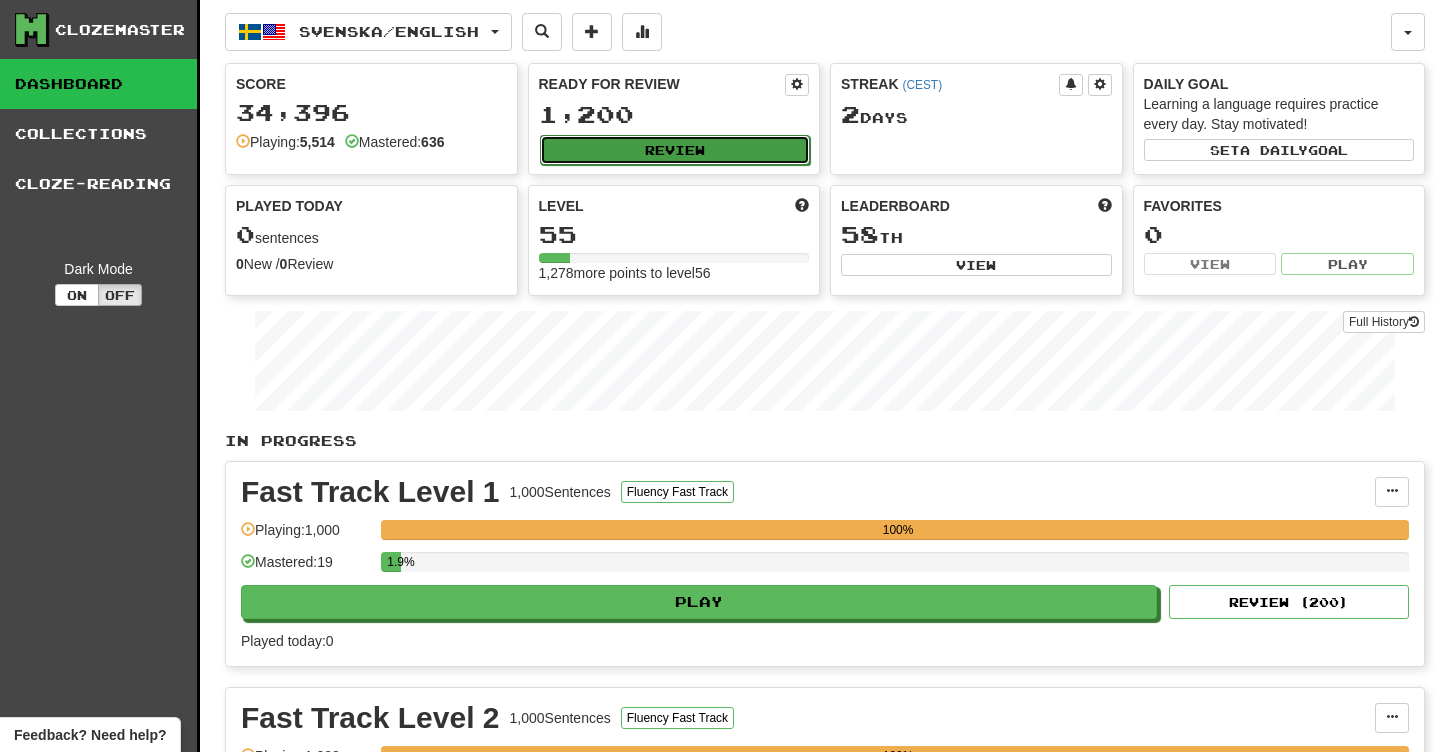 click on "Review" at bounding box center (675, 150) 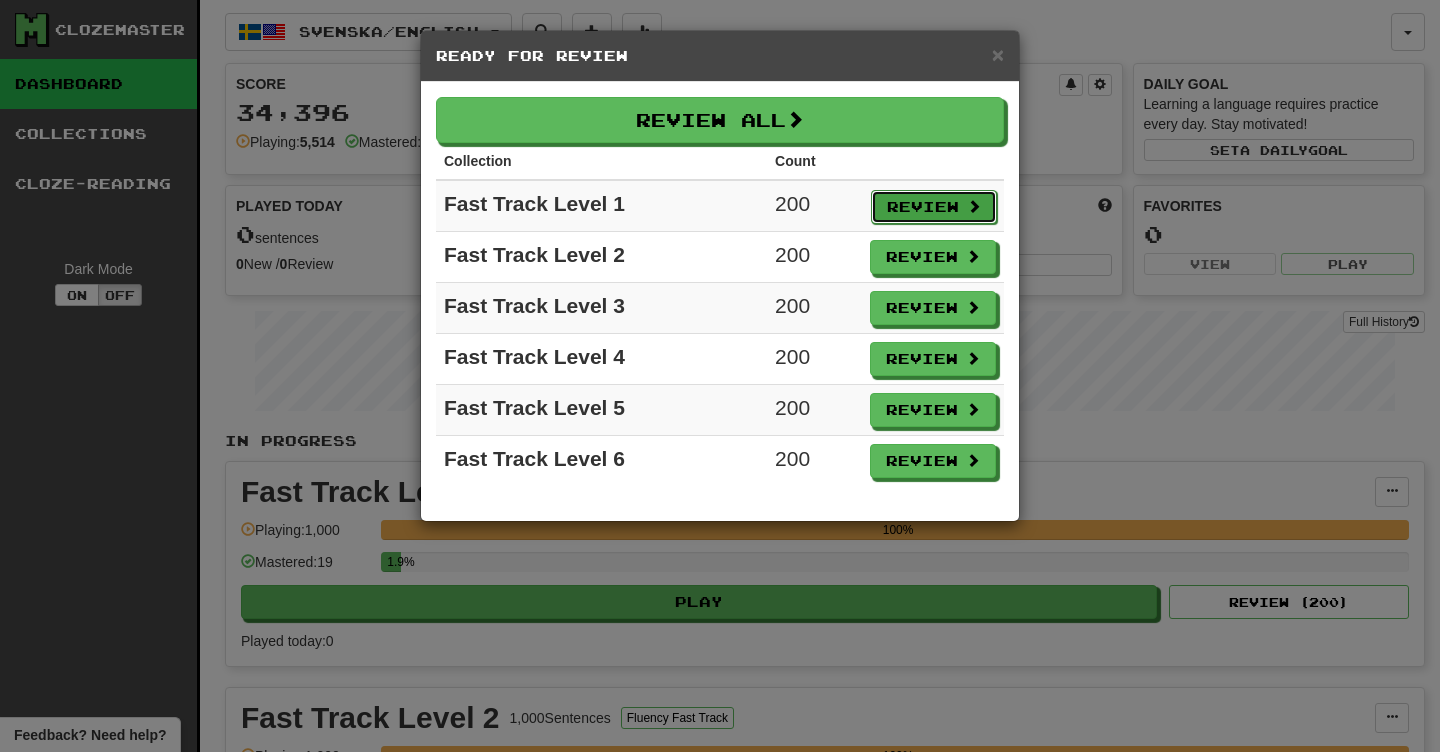 click on "Review" at bounding box center (934, 207) 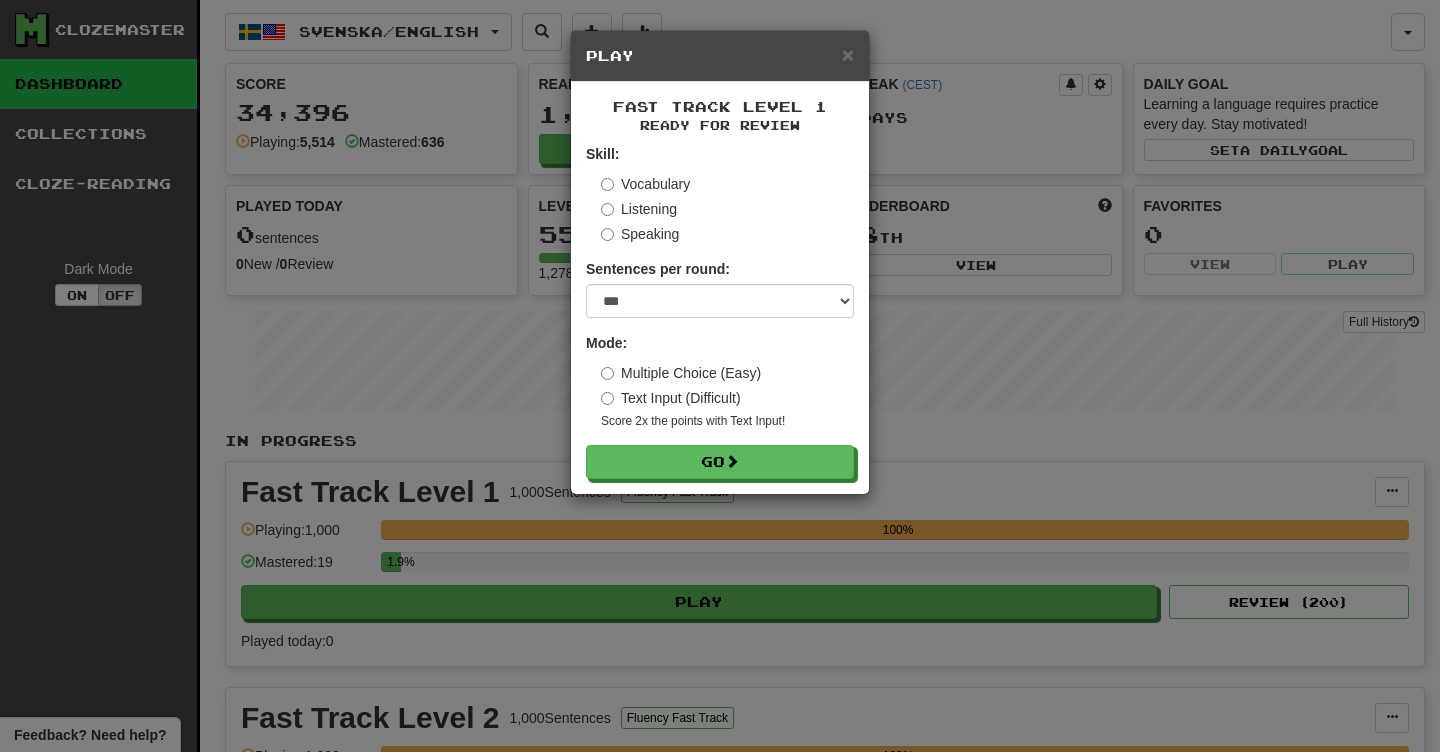 click on "Text Input (Difficult)" at bounding box center (671, 398) 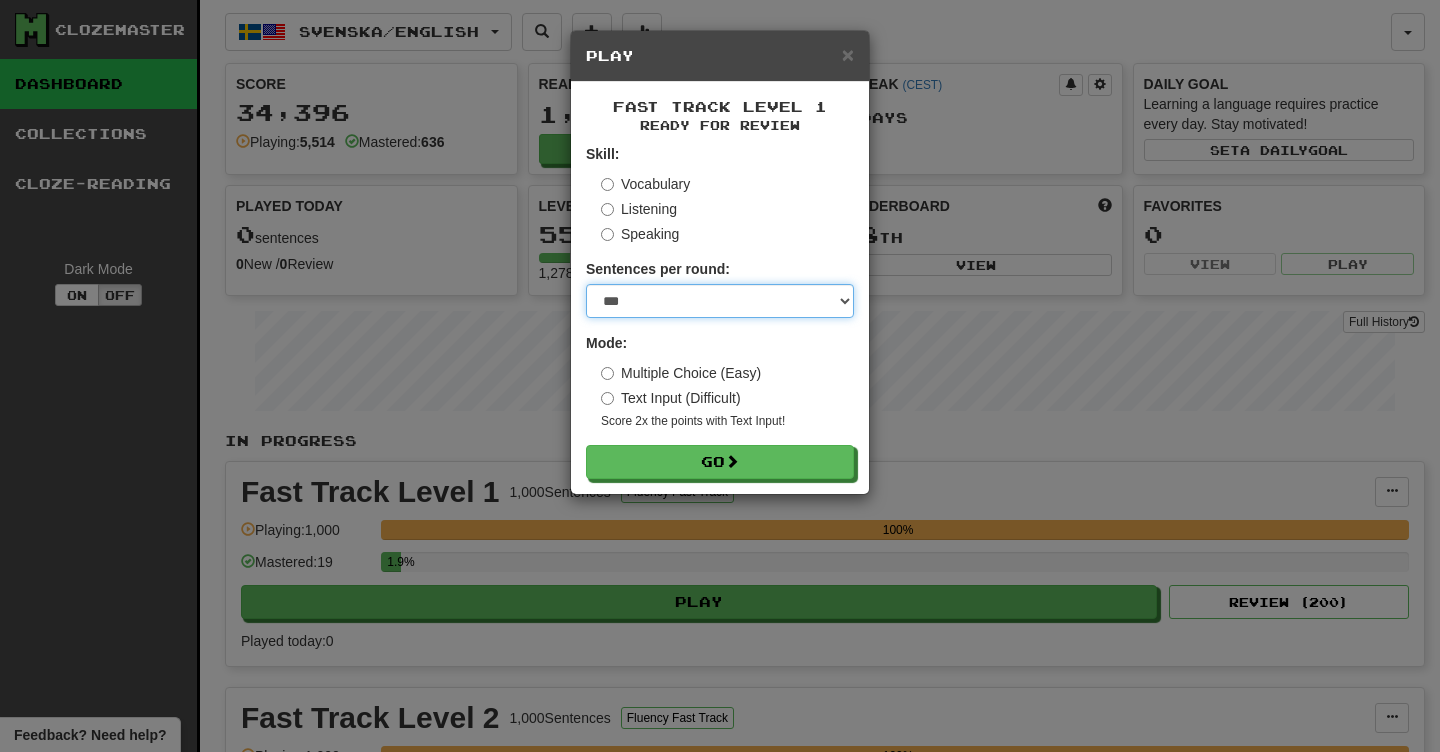 click on "* ** ** ** ** ** *** ********" at bounding box center (720, 301) 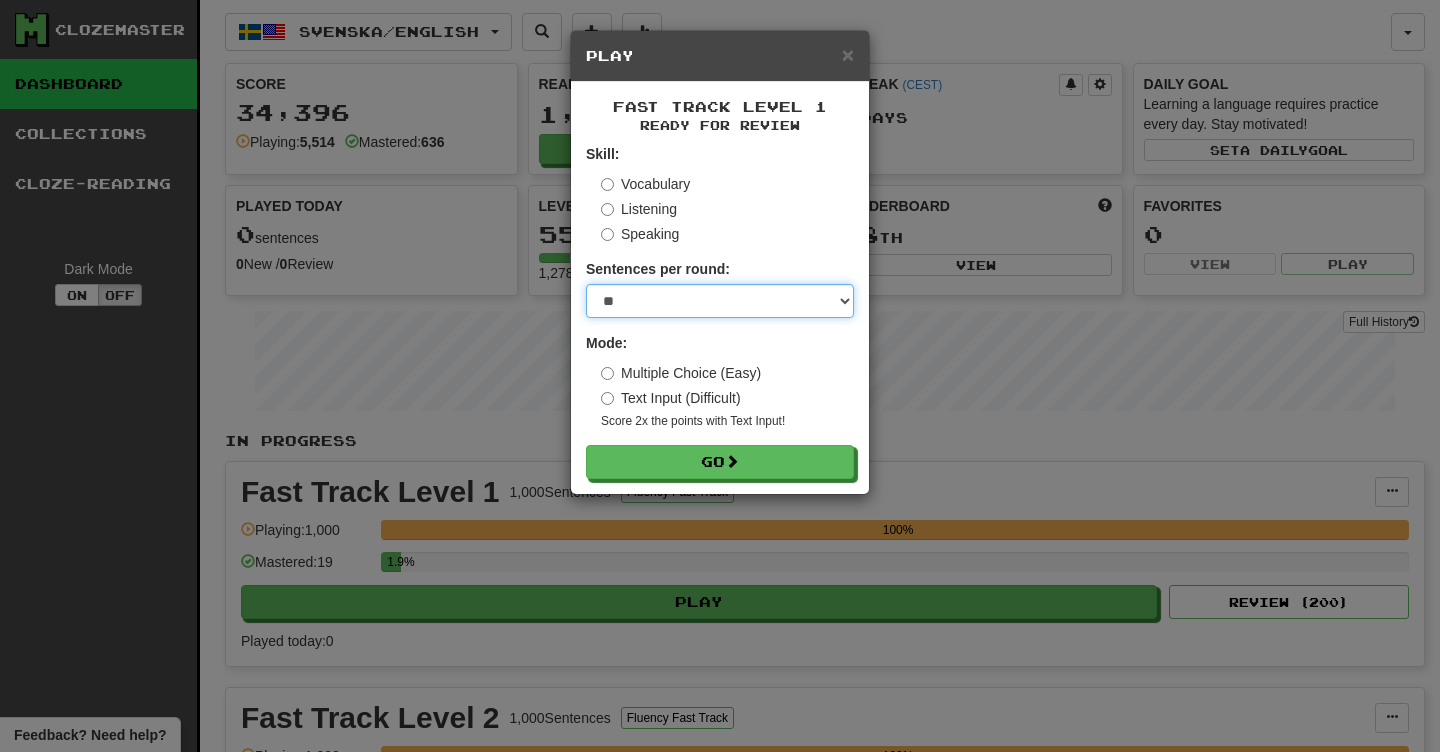 click on "* ** ** ** ** ** *** ********" at bounding box center [720, 301] 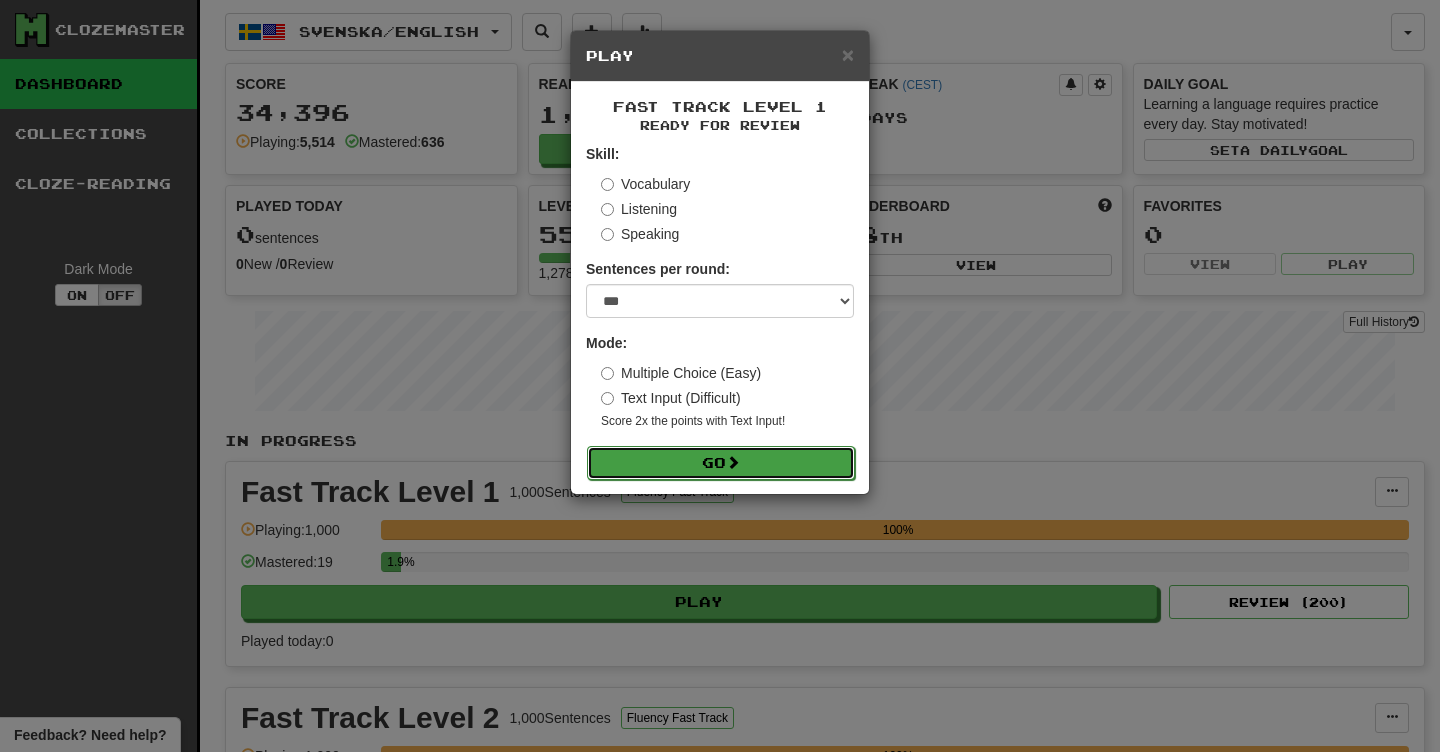 click at bounding box center [733, 462] 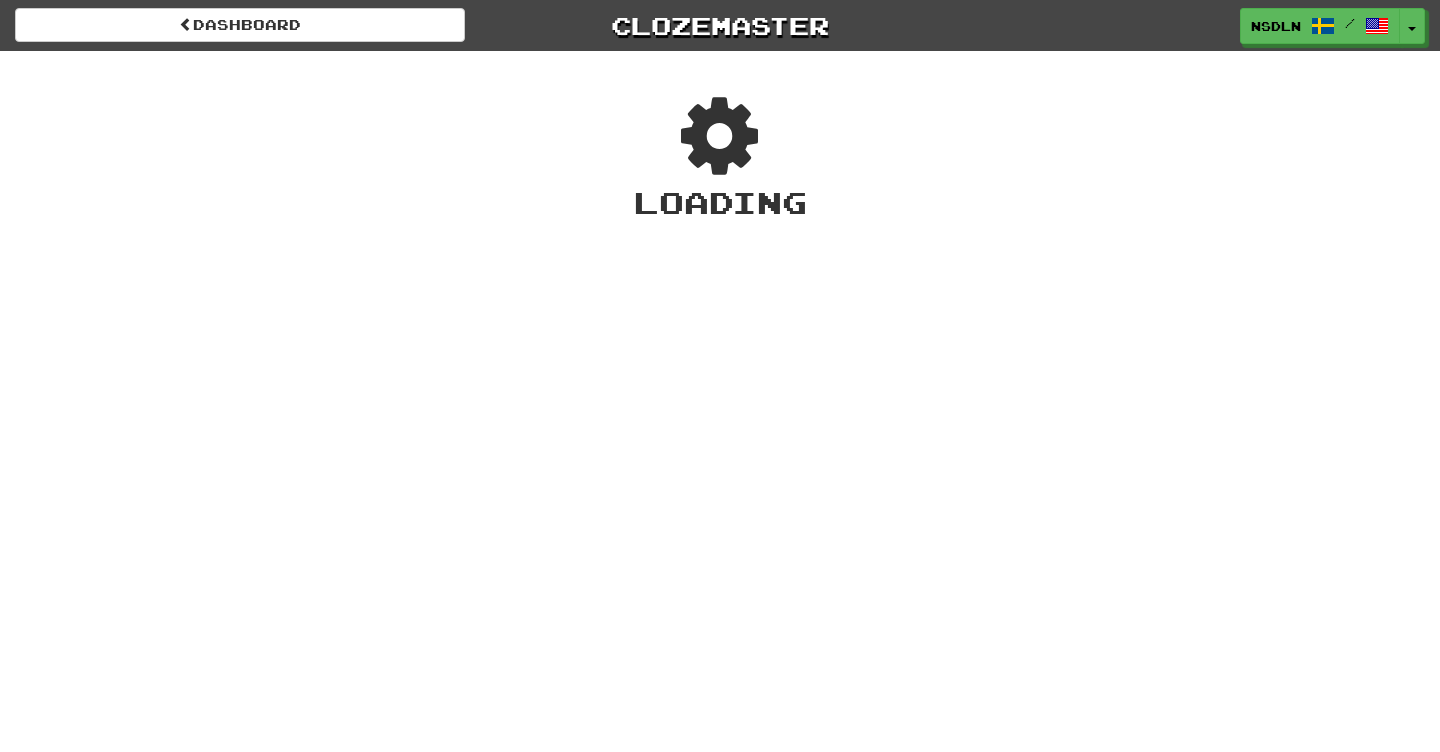 scroll, scrollTop: 0, scrollLeft: 0, axis: both 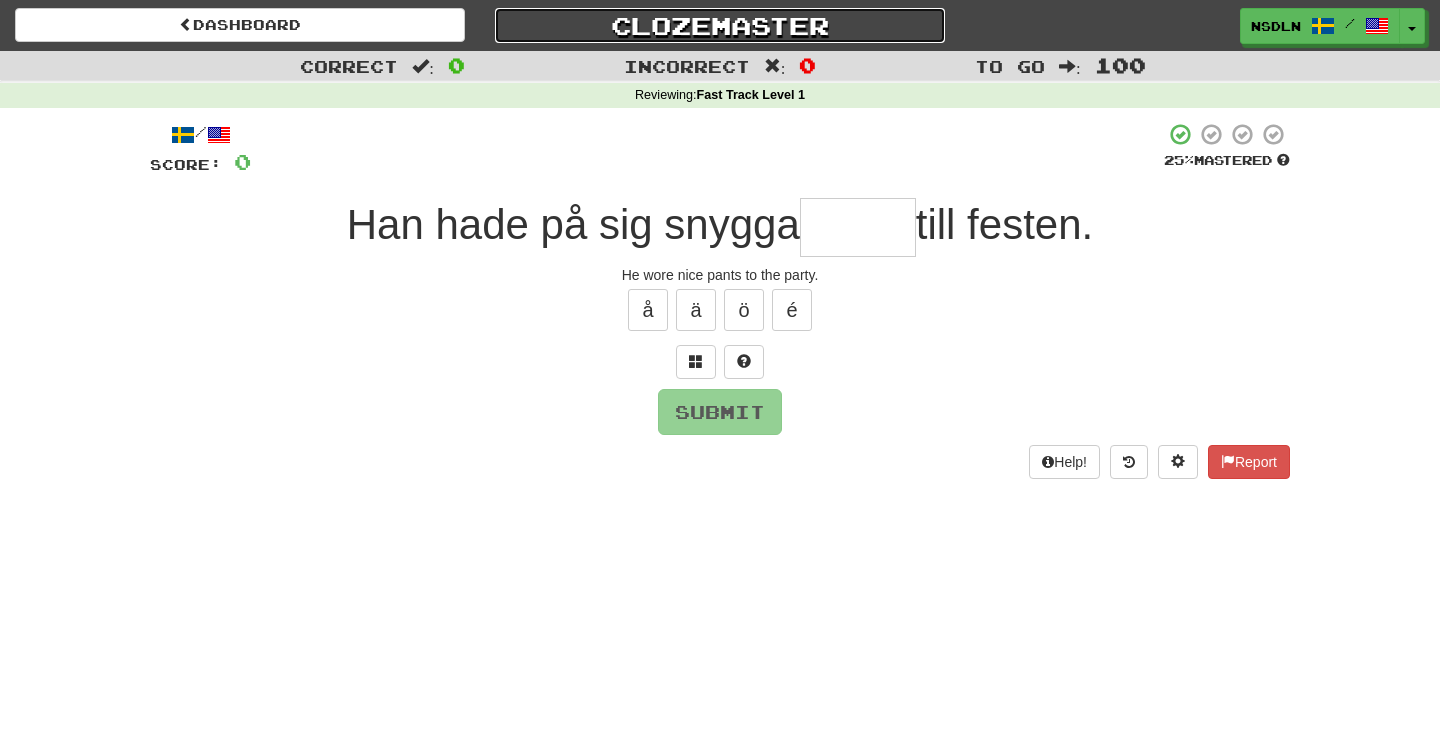 click on "Clozemaster" at bounding box center (720, 25) 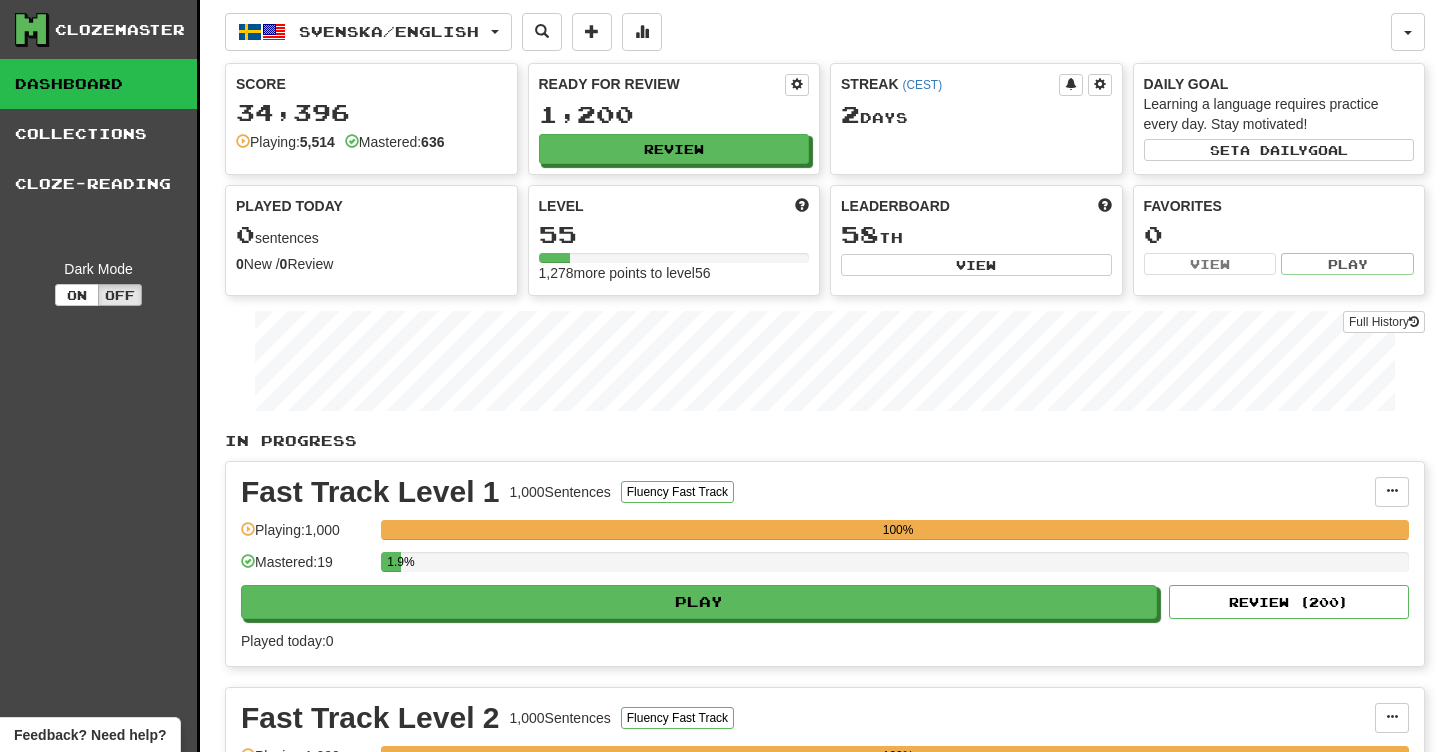 scroll, scrollTop: 0, scrollLeft: 0, axis: both 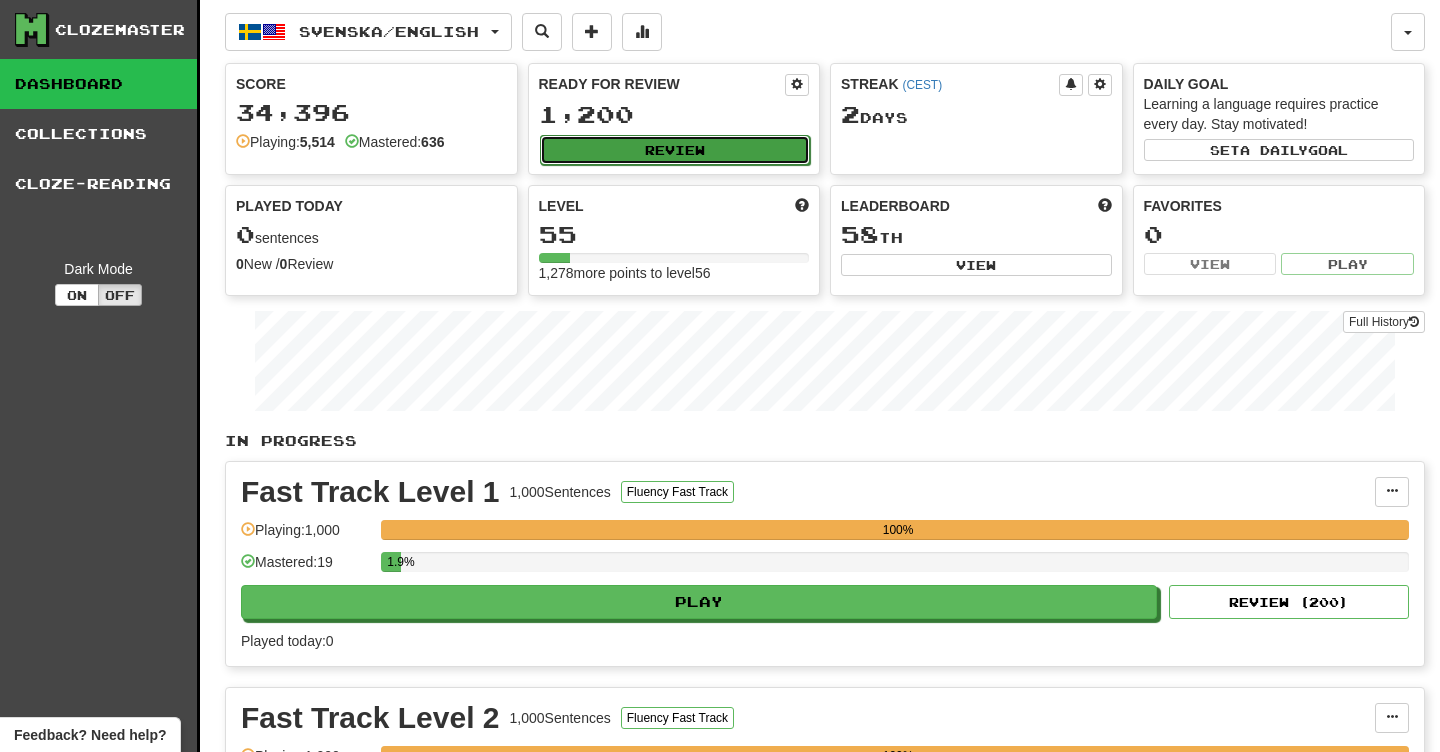 click on "Review" at bounding box center (675, 150) 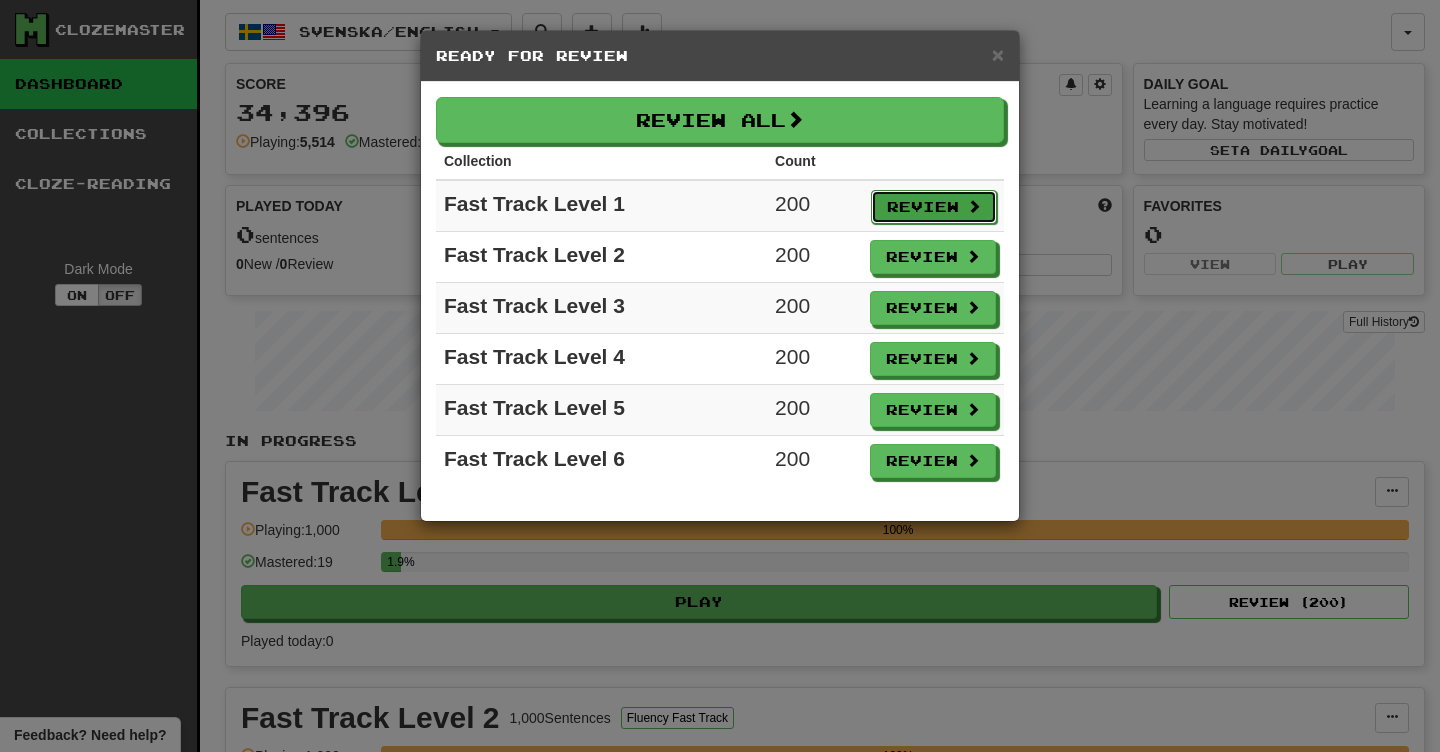 click on "Review" at bounding box center (934, 207) 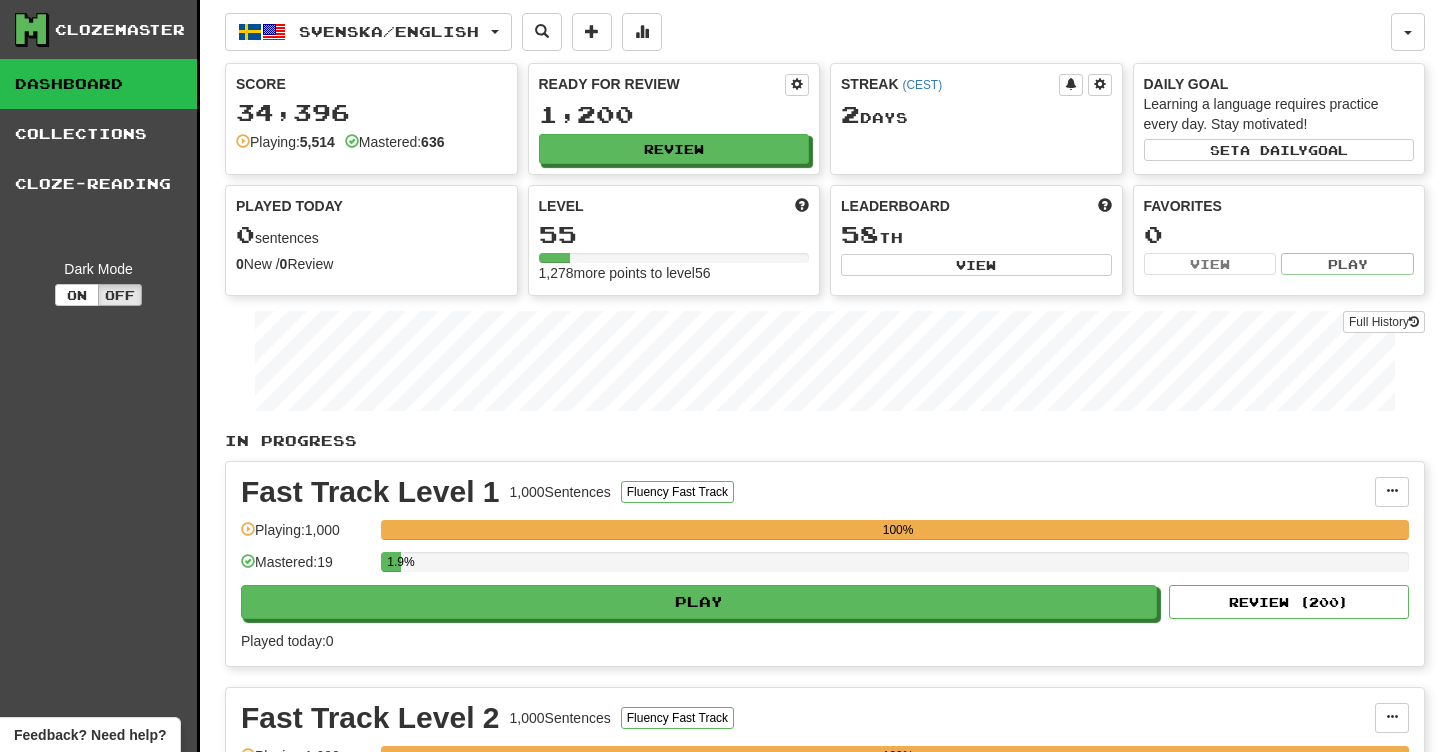 select on "***" 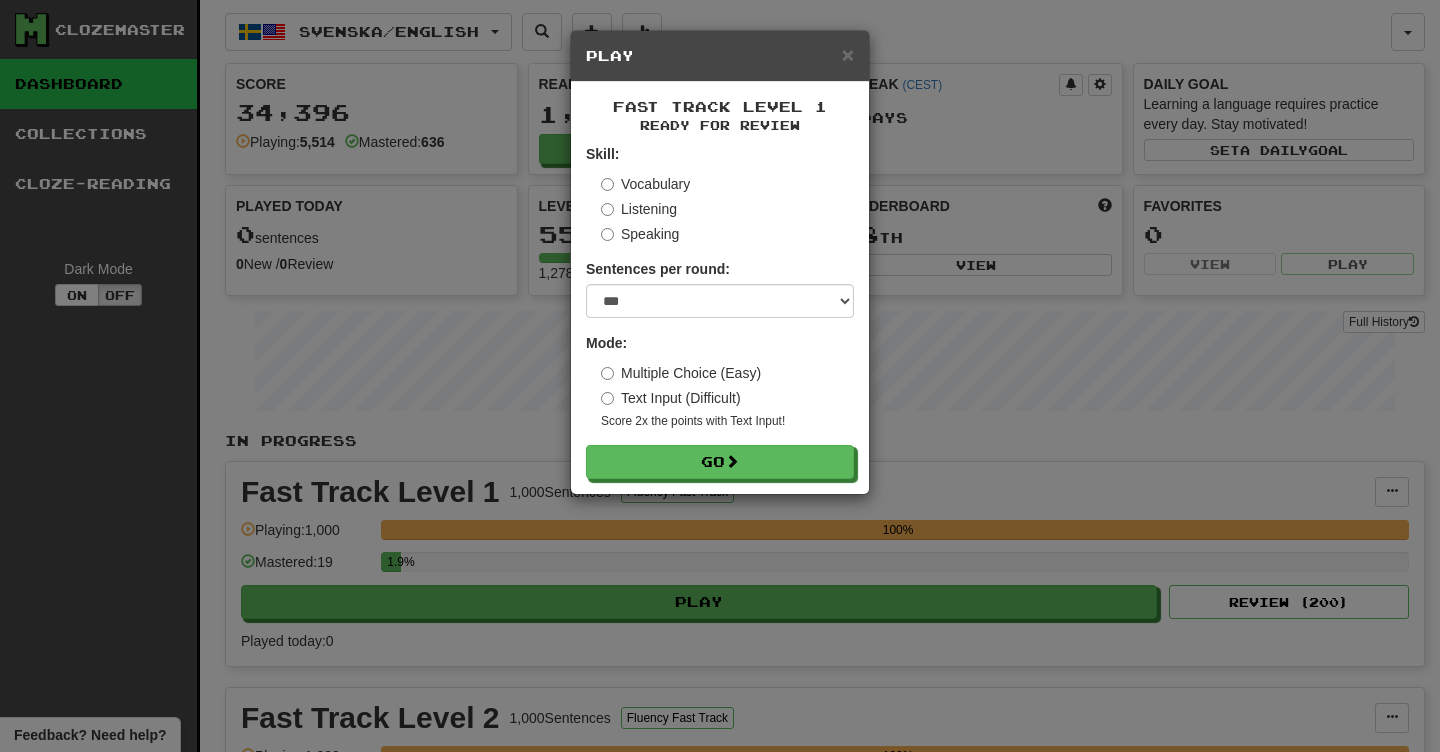 click on "× Play Fast Track Level 1 Ready for Review Skill: Vocabulary Listening Speaking Sentences per round: * ** ** ** ** ** *** ******** Mode: Multiple Choice (Easy) Text Input (Difficult) Score 2x the points with Text Input ! Go" at bounding box center [720, 376] 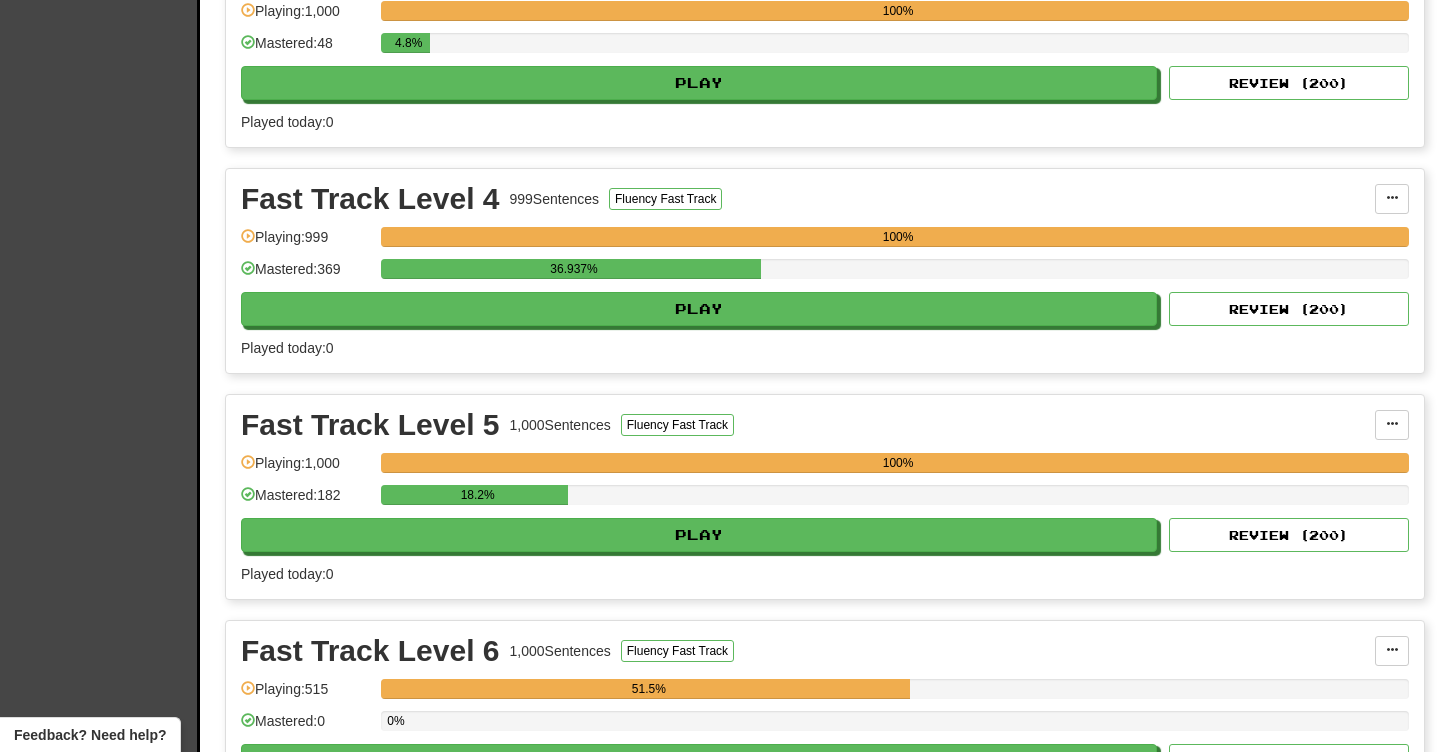 scroll, scrollTop: 976, scrollLeft: 0, axis: vertical 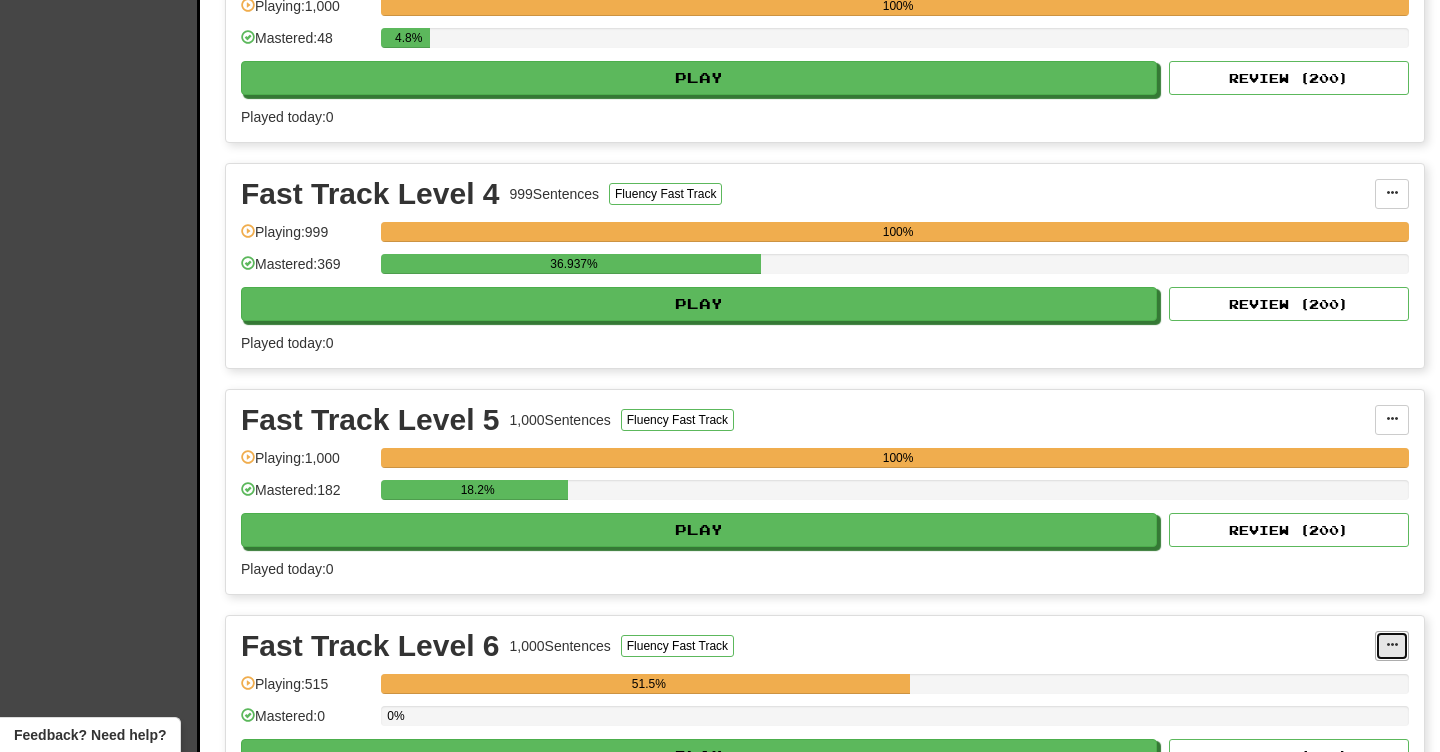 click at bounding box center (1392, 645) 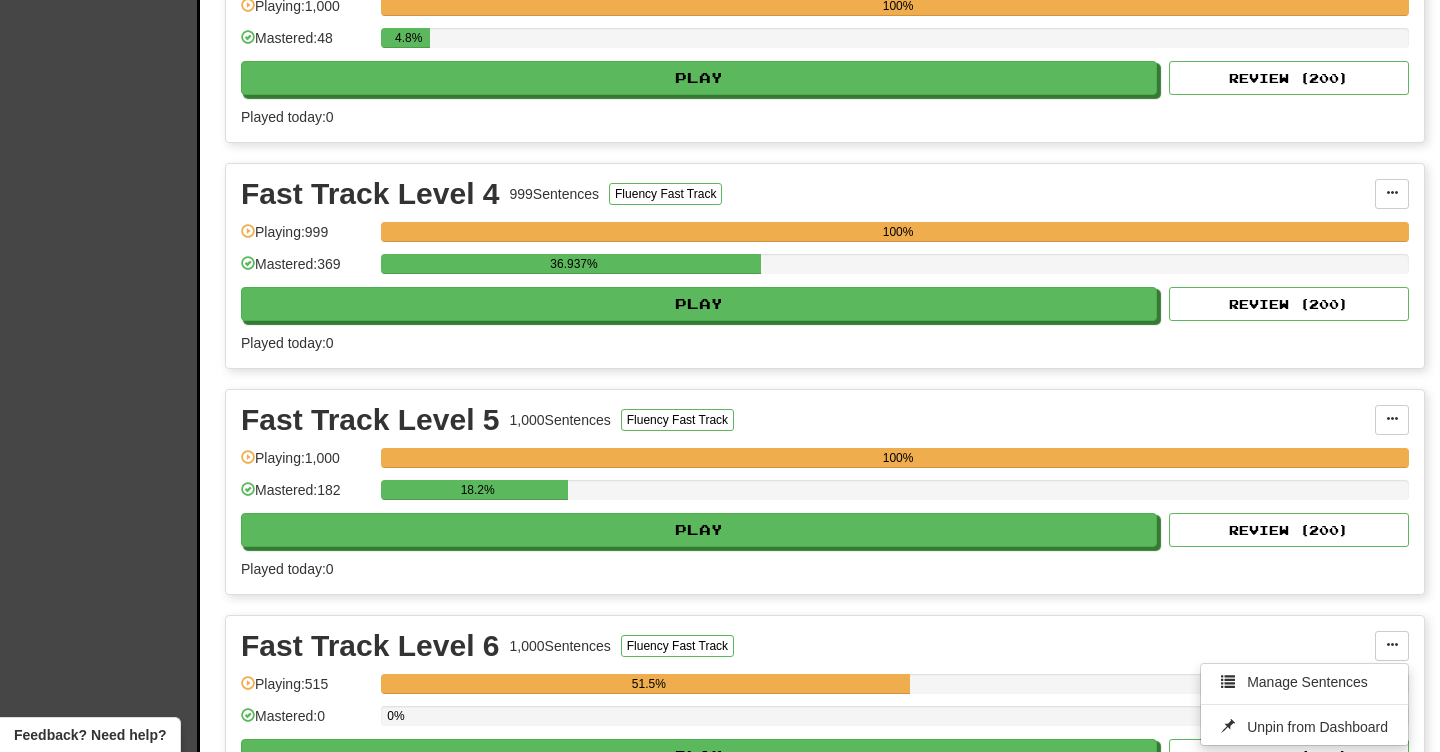 click on "Fast Track Level 6 1,000  Sentences Fluency Fast Track" at bounding box center (808, 646) 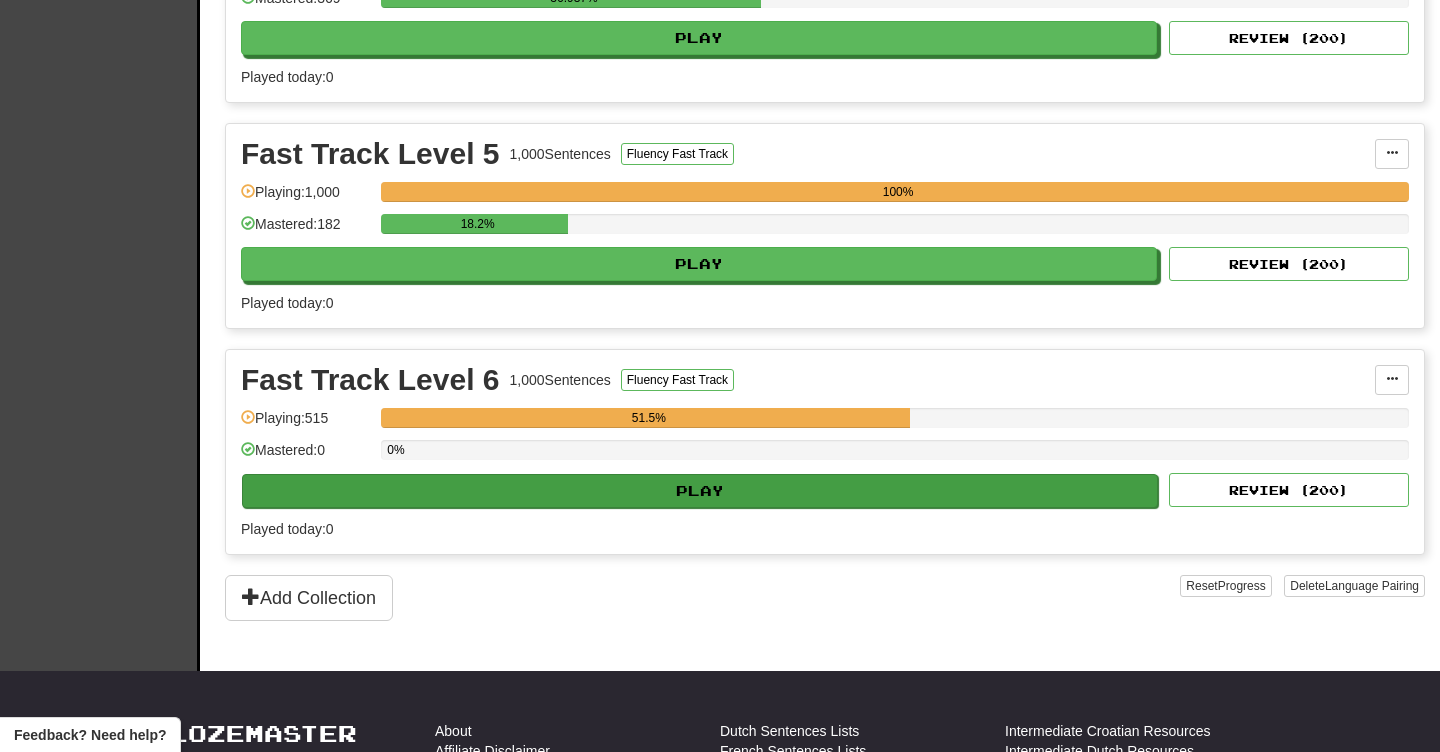scroll, scrollTop: 0, scrollLeft: 0, axis: both 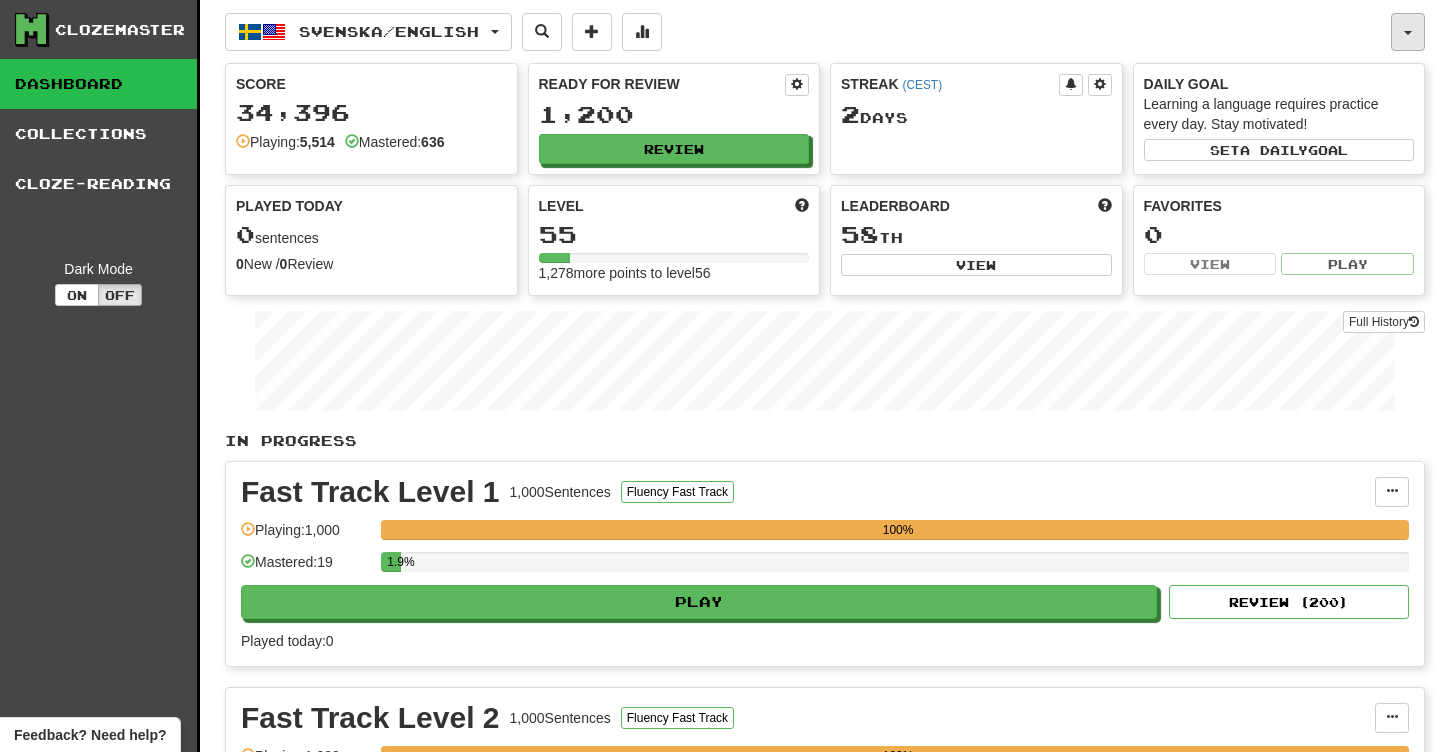 click at bounding box center [1408, 32] 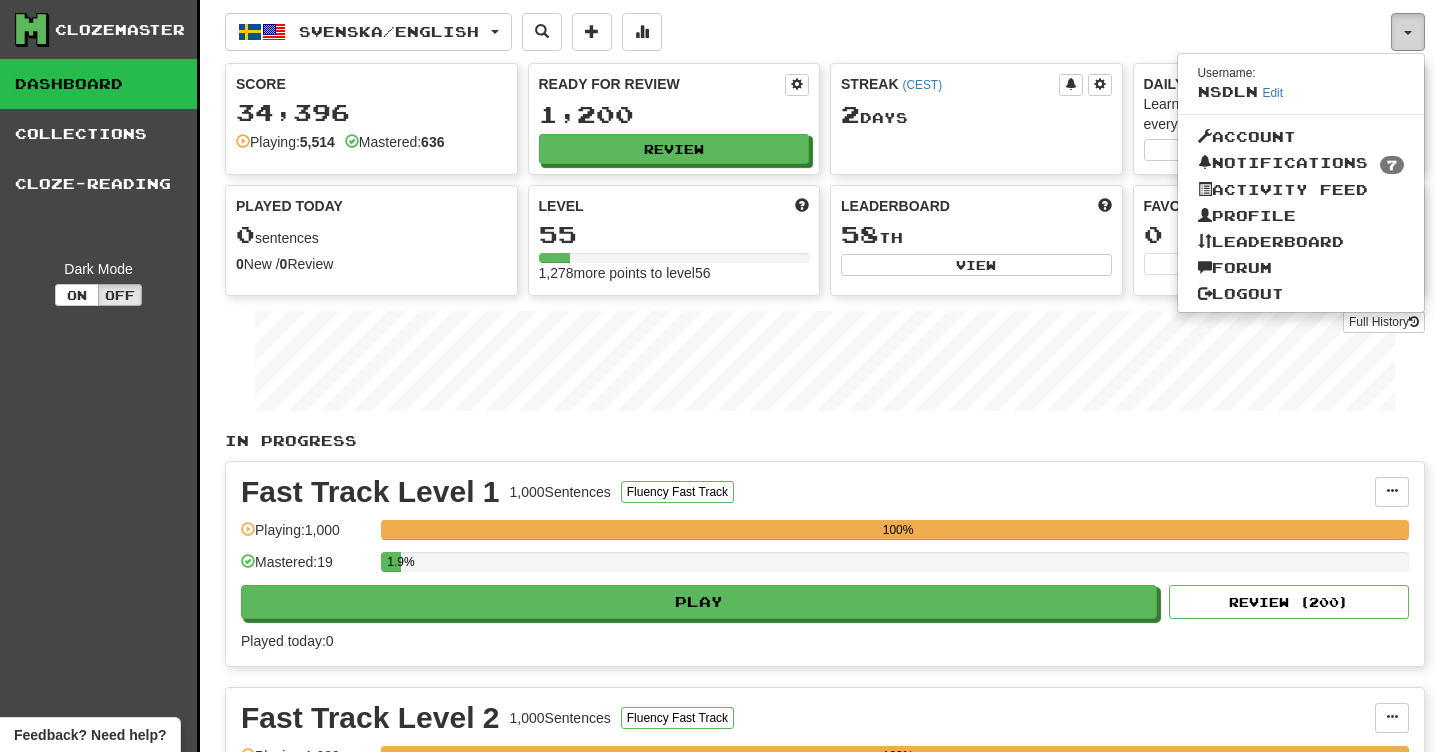 click at bounding box center [1408, 32] 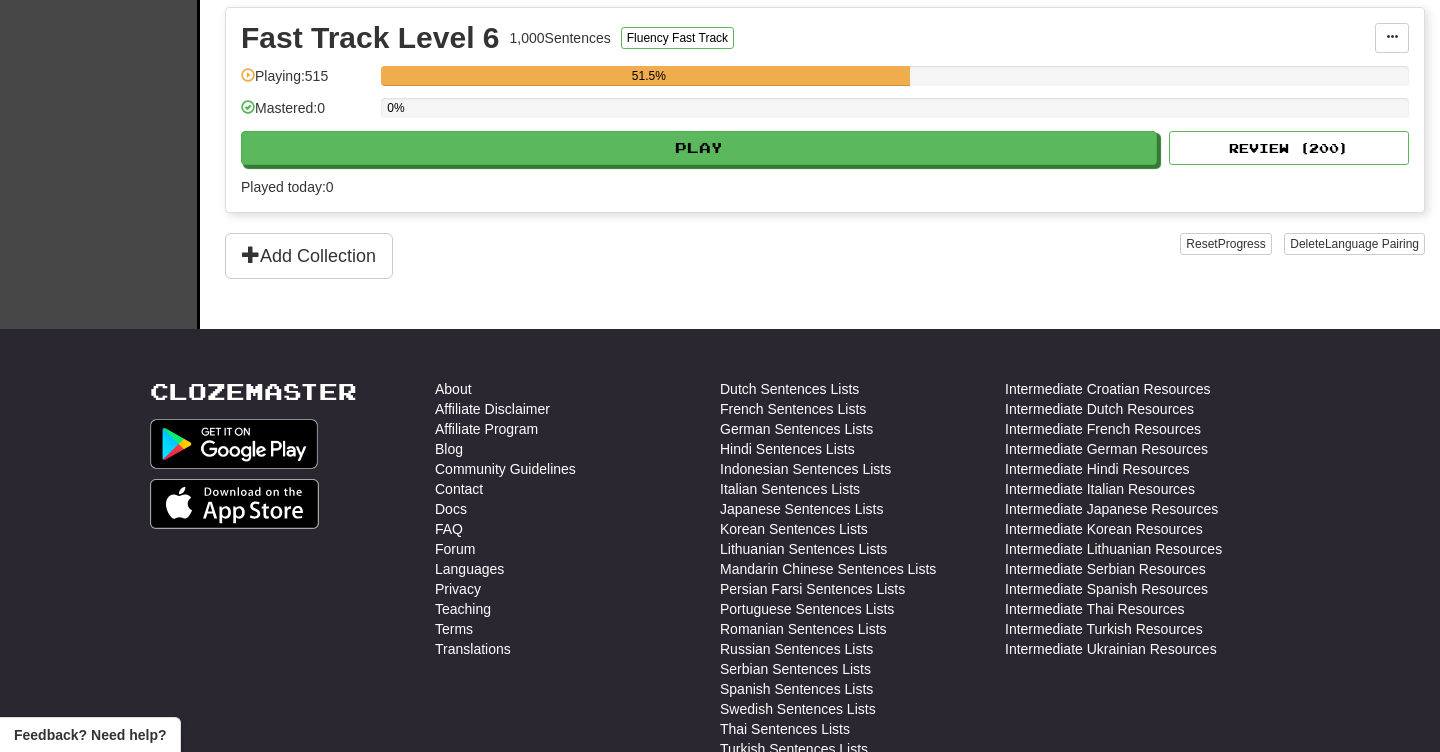 scroll, scrollTop: 1556, scrollLeft: 0, axis: vertical 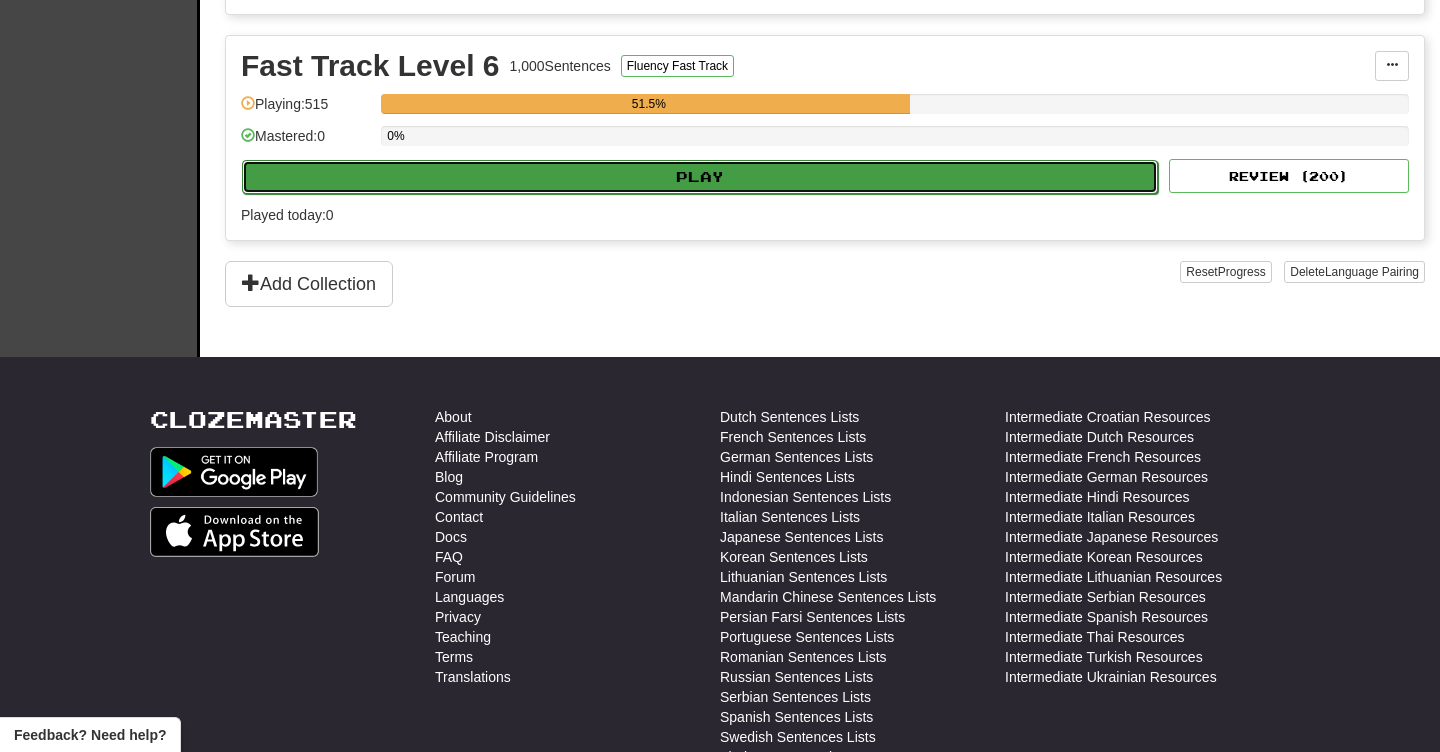 click on "Play" at bounding box center (700, 177) 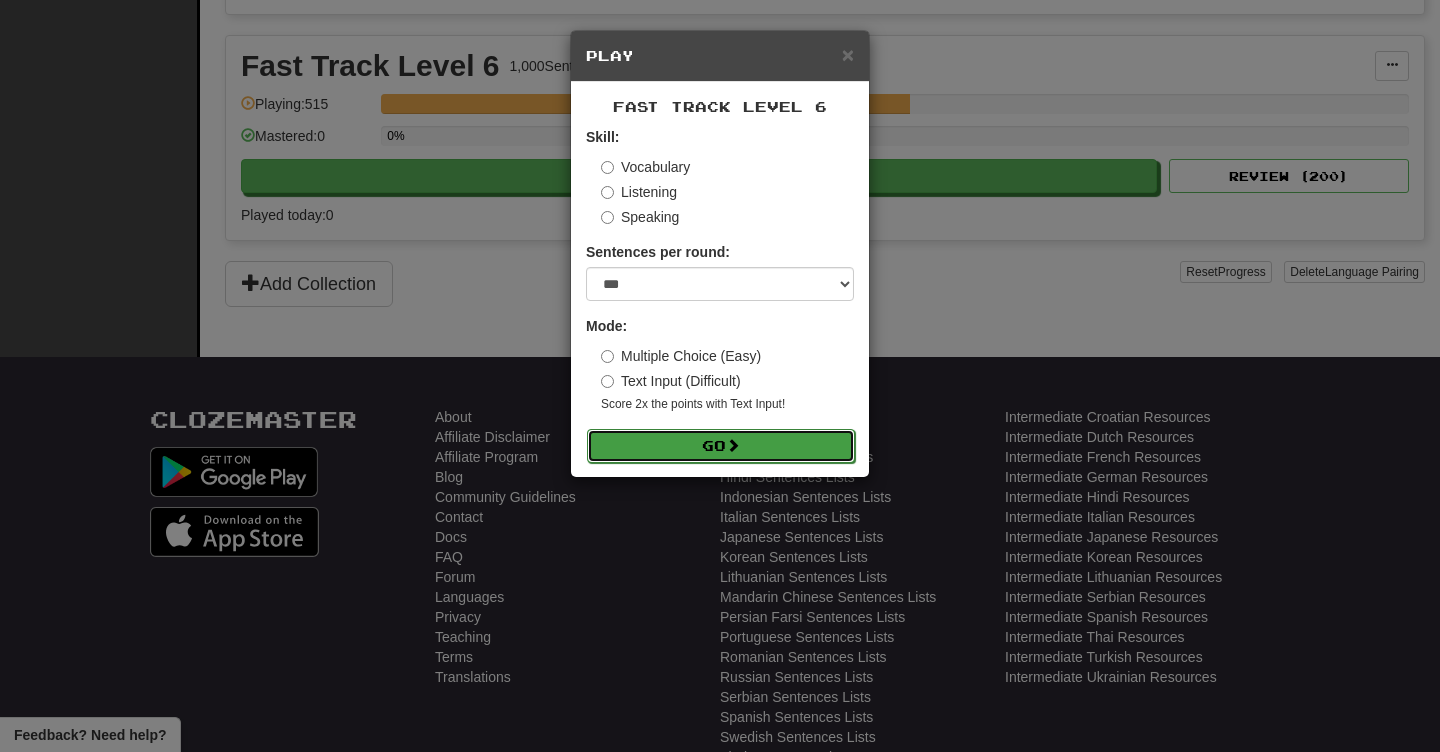 click on "Go" at bounding box center (721, 446) 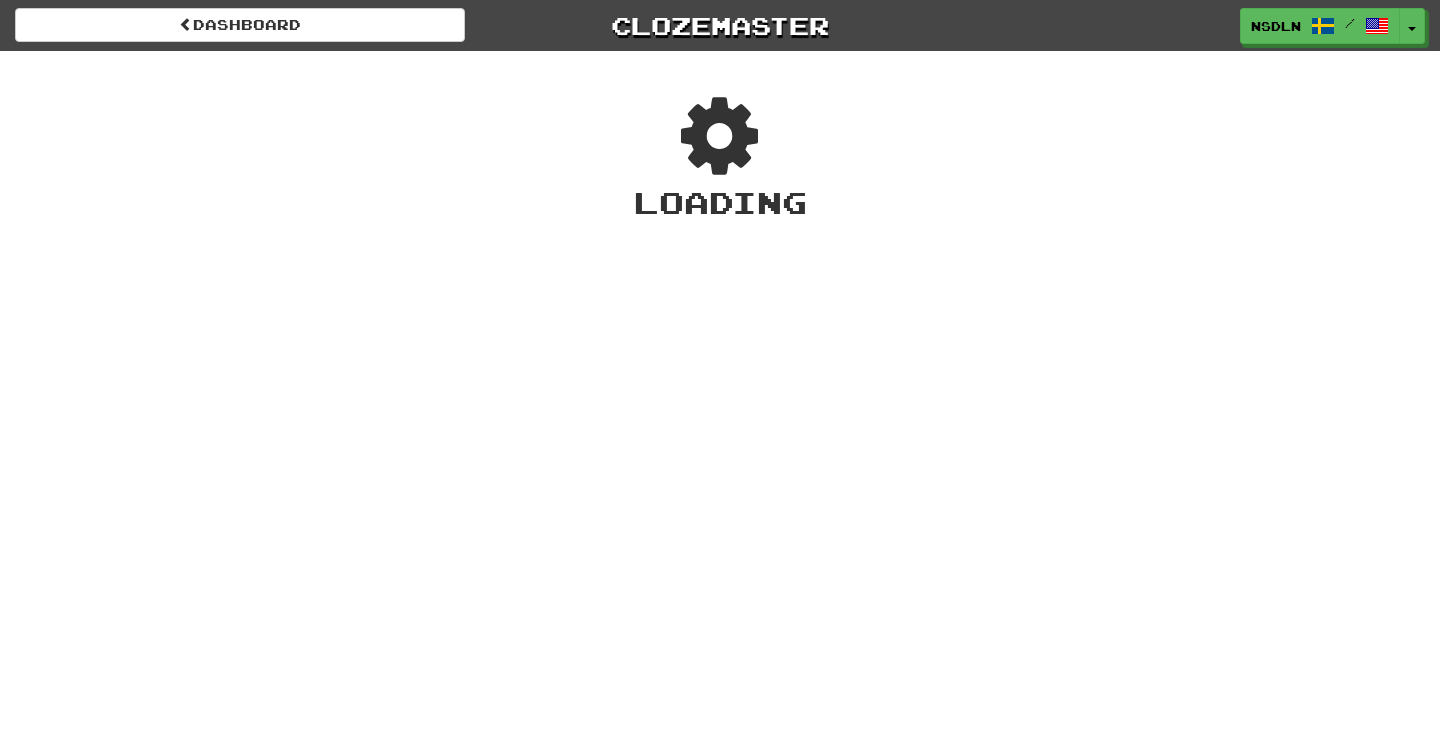scroll, scrollTop: 0, scrollLeft: 0, axis: both 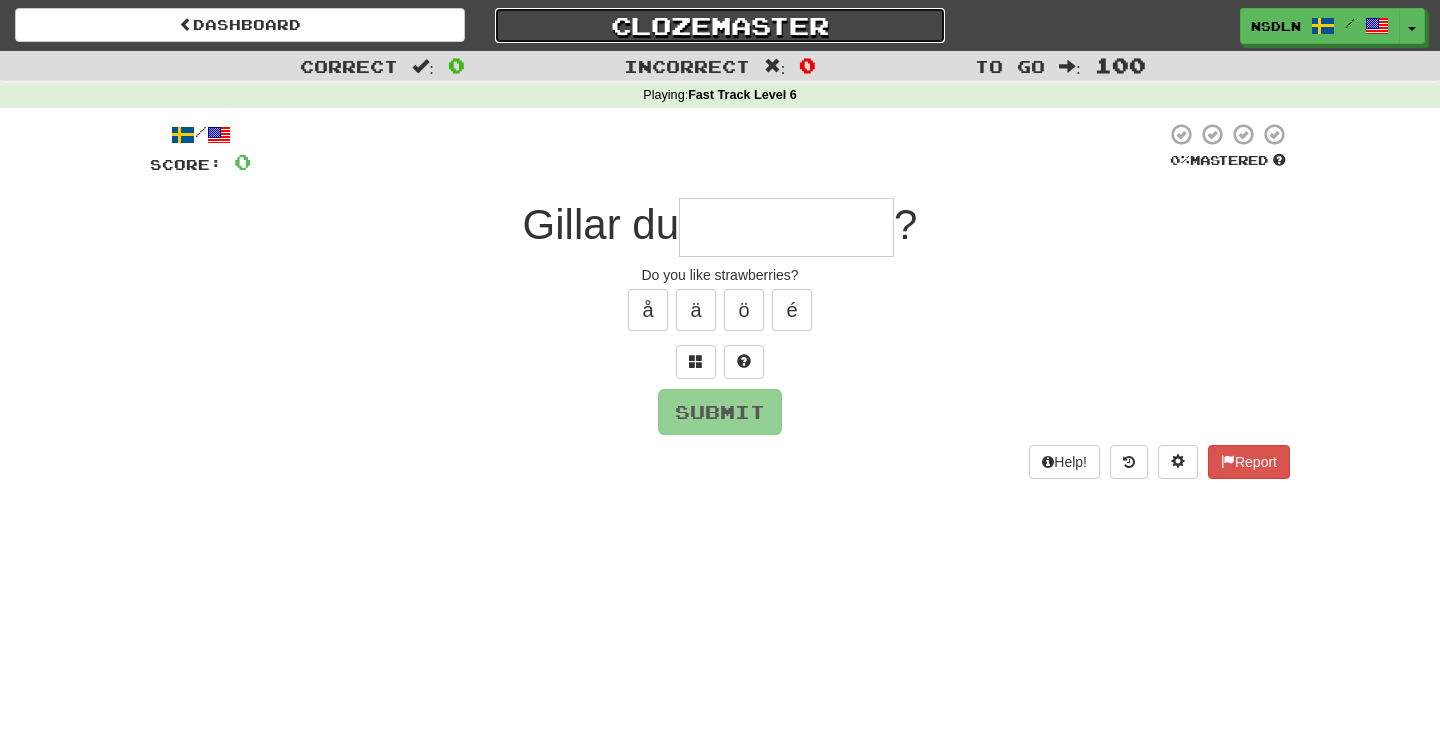 click on "Clozemaster" at bounding box center (720, 25) 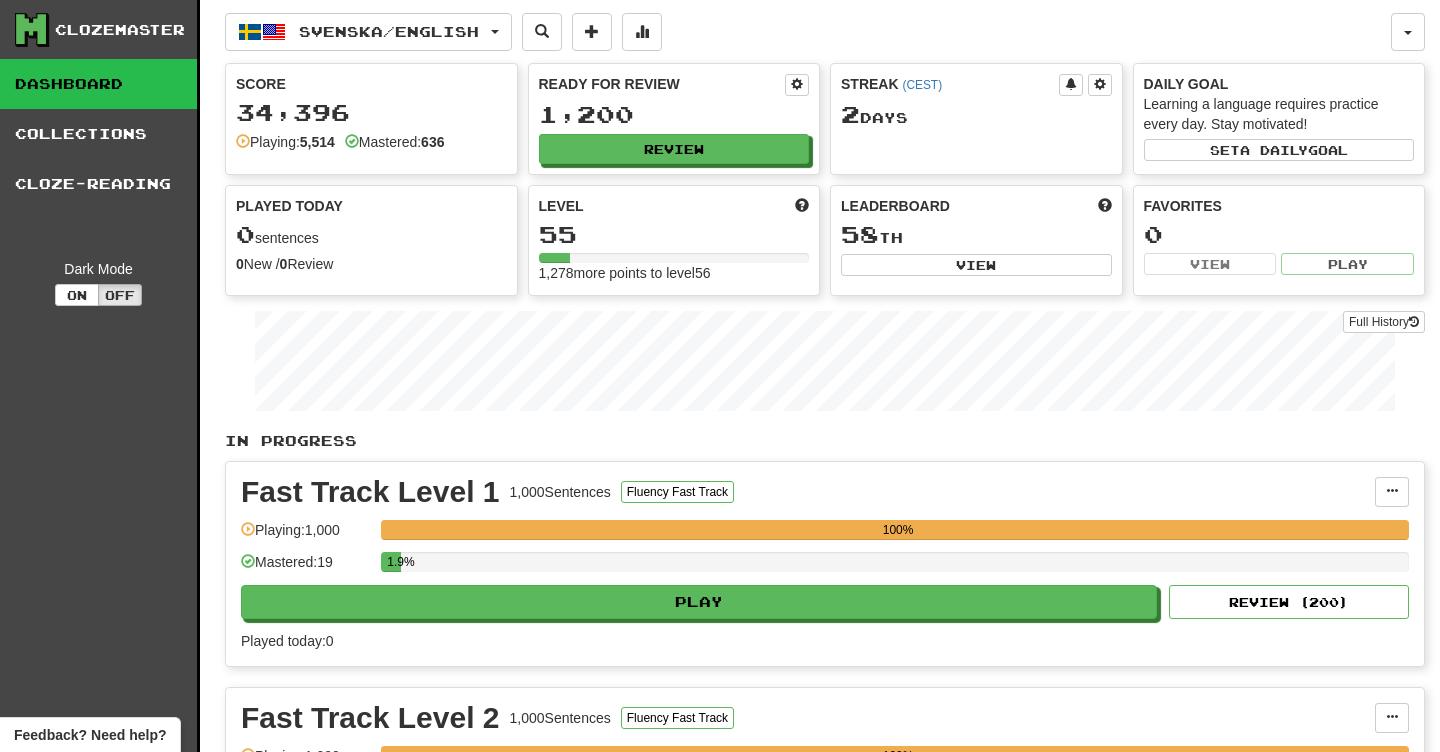 scroll, scrollTop: 0, scrollLeft: 0, axis: both 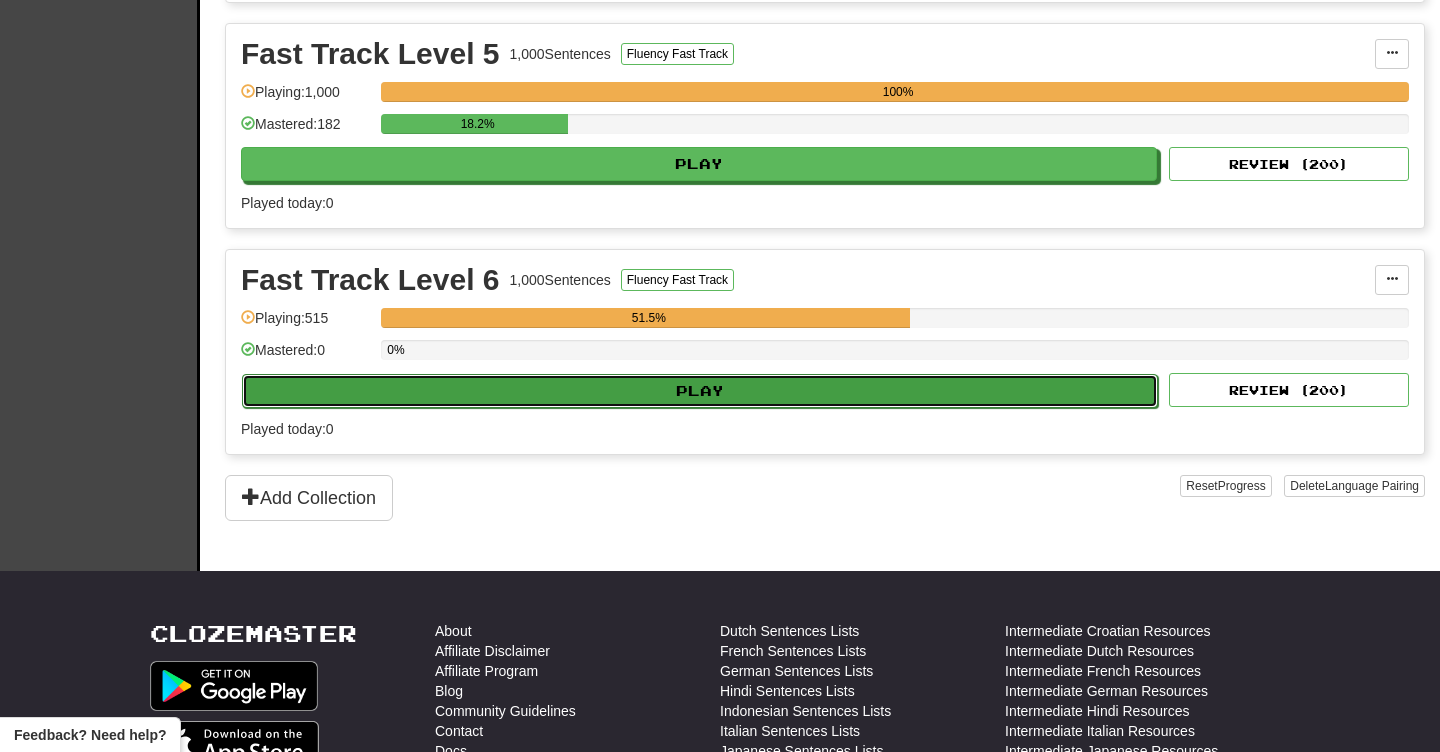 click on "Play" at bounding box center [700, 391] 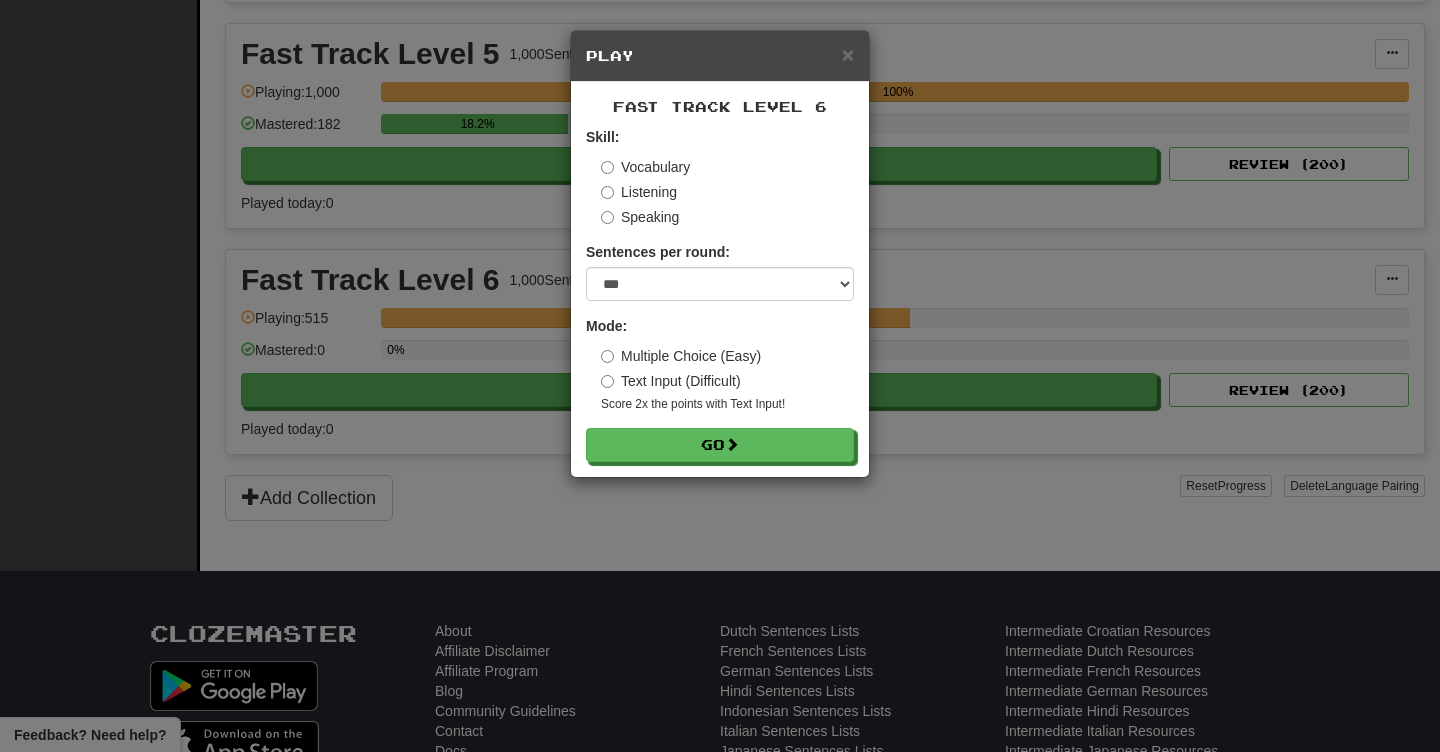 click on "Multiple Choice (Easy)" at bounding box center [681, 356] 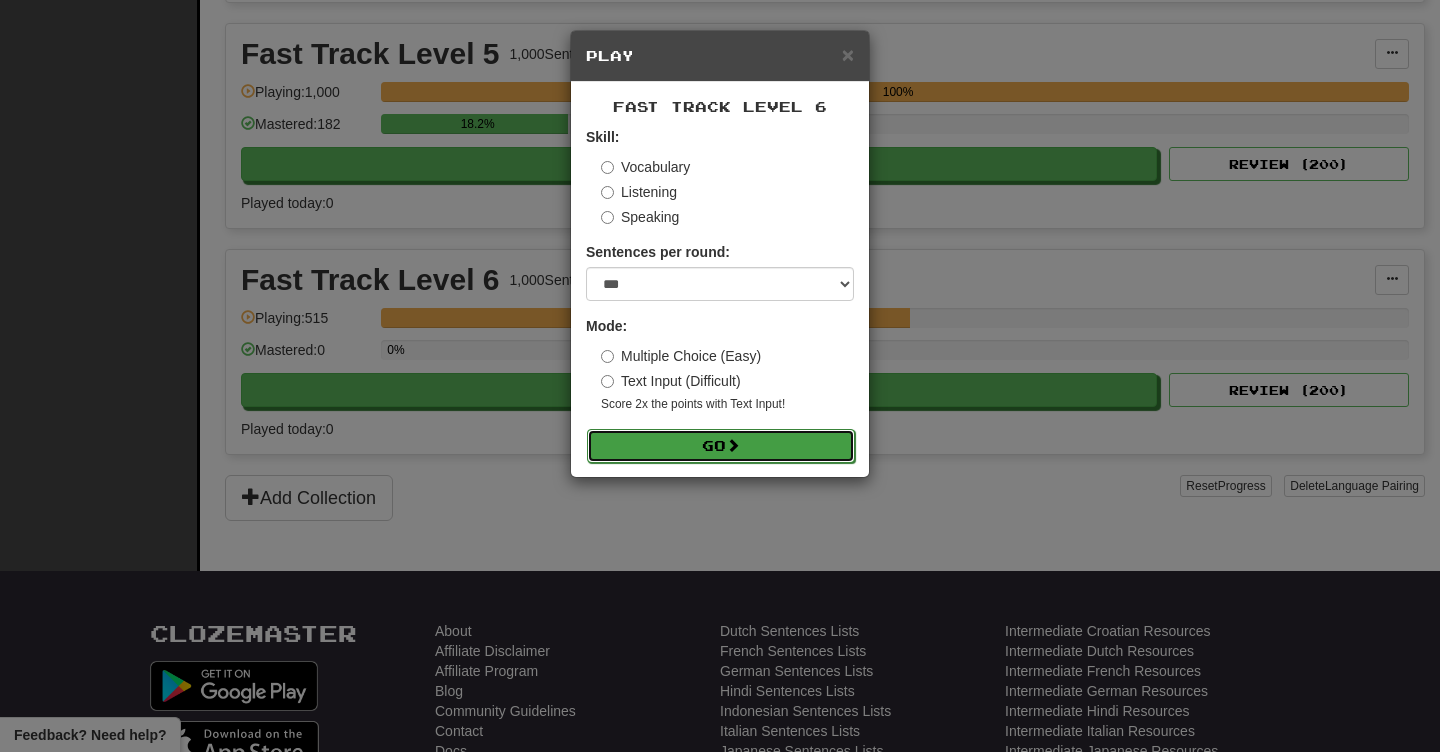 click on "Go" at bounding box center [721, 446] 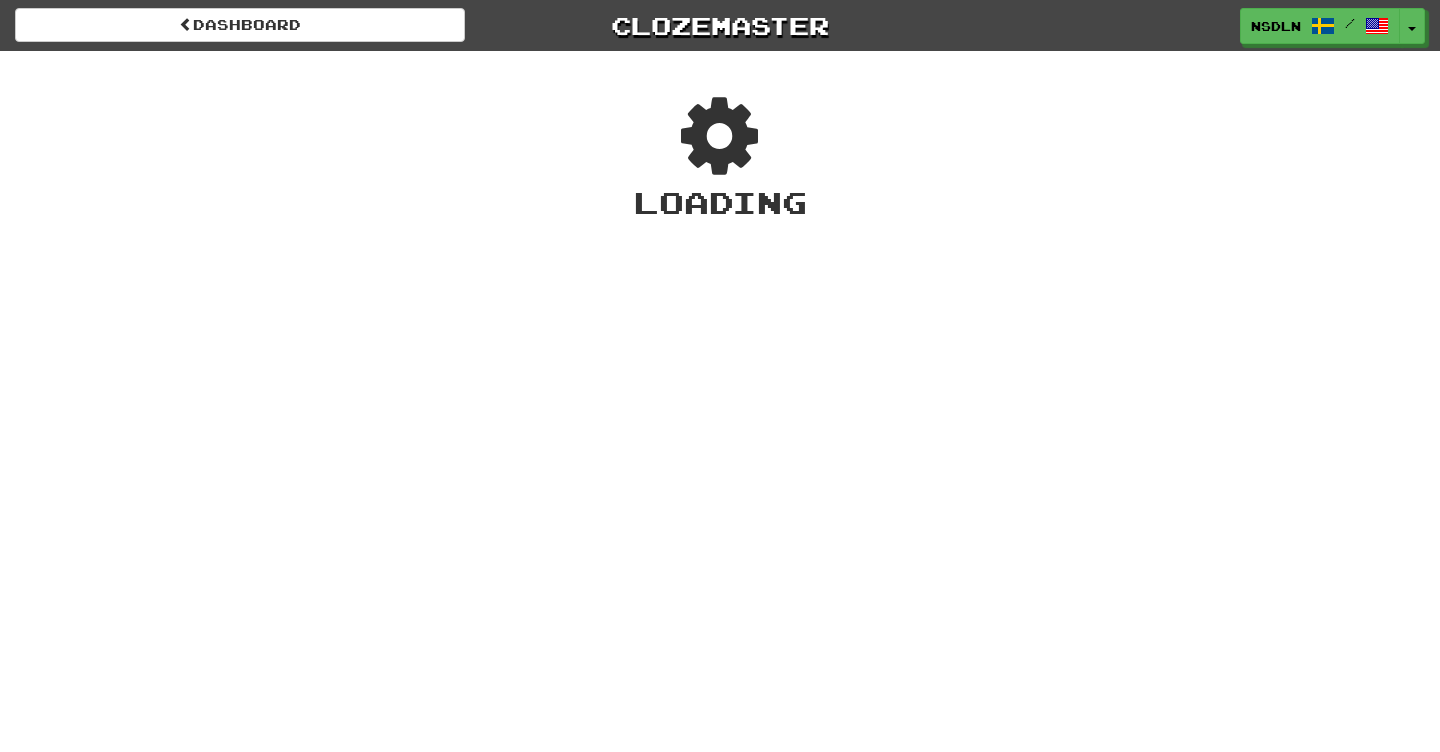 scroll, scrollTop: 0, scrollLeft: 0, axis: both 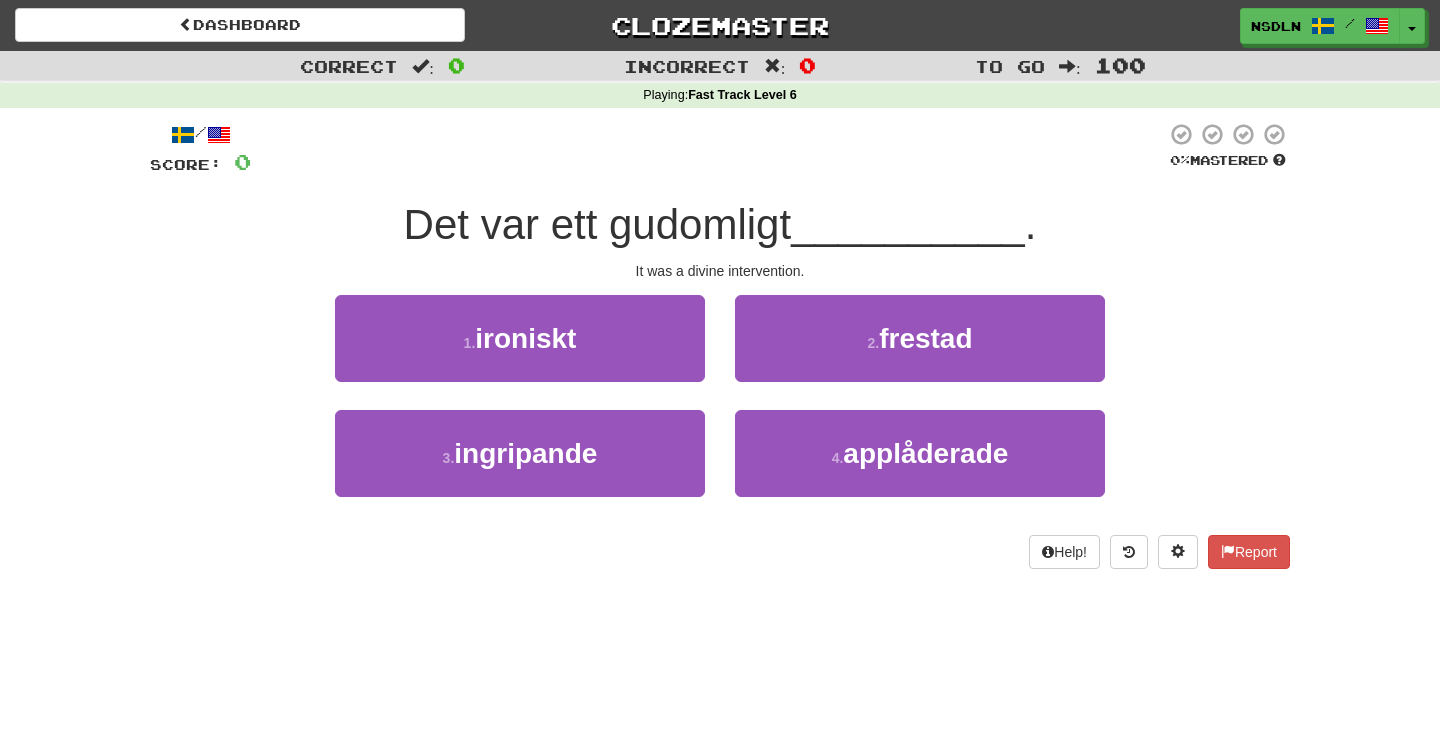 click on "It was a divine intervention." at bounding box center [720, 271] 